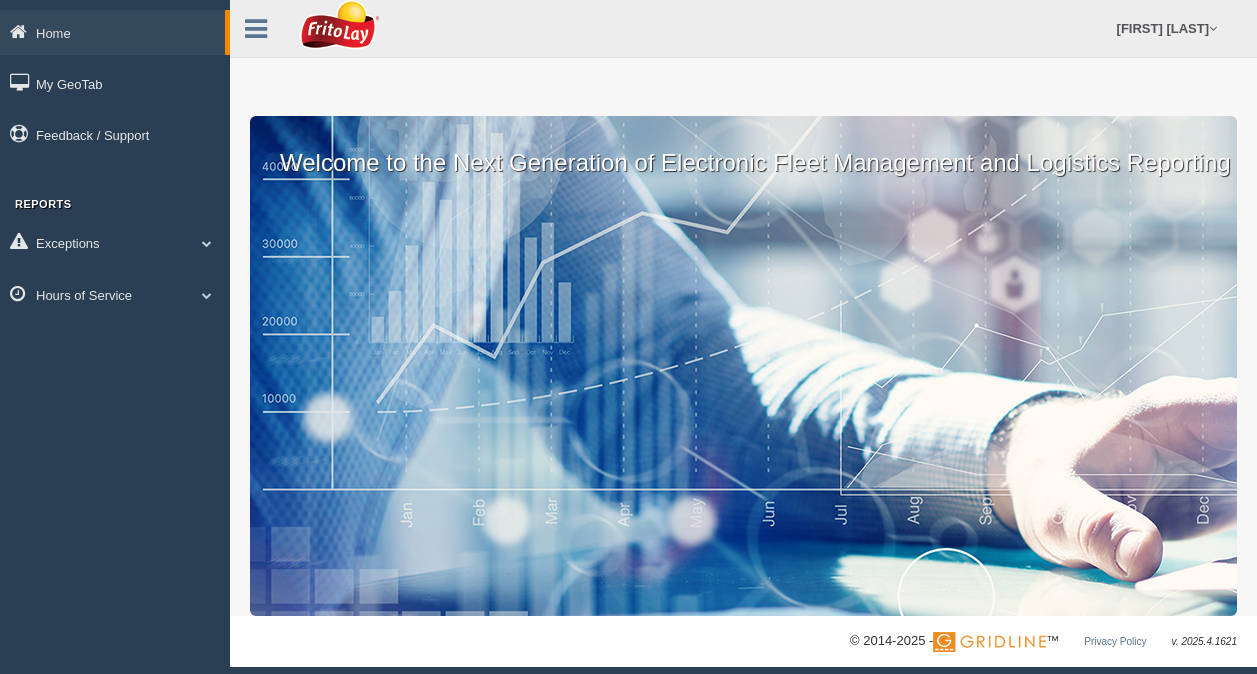 scroll, scrollTop: 0, scrollLeft: 0, axis: both 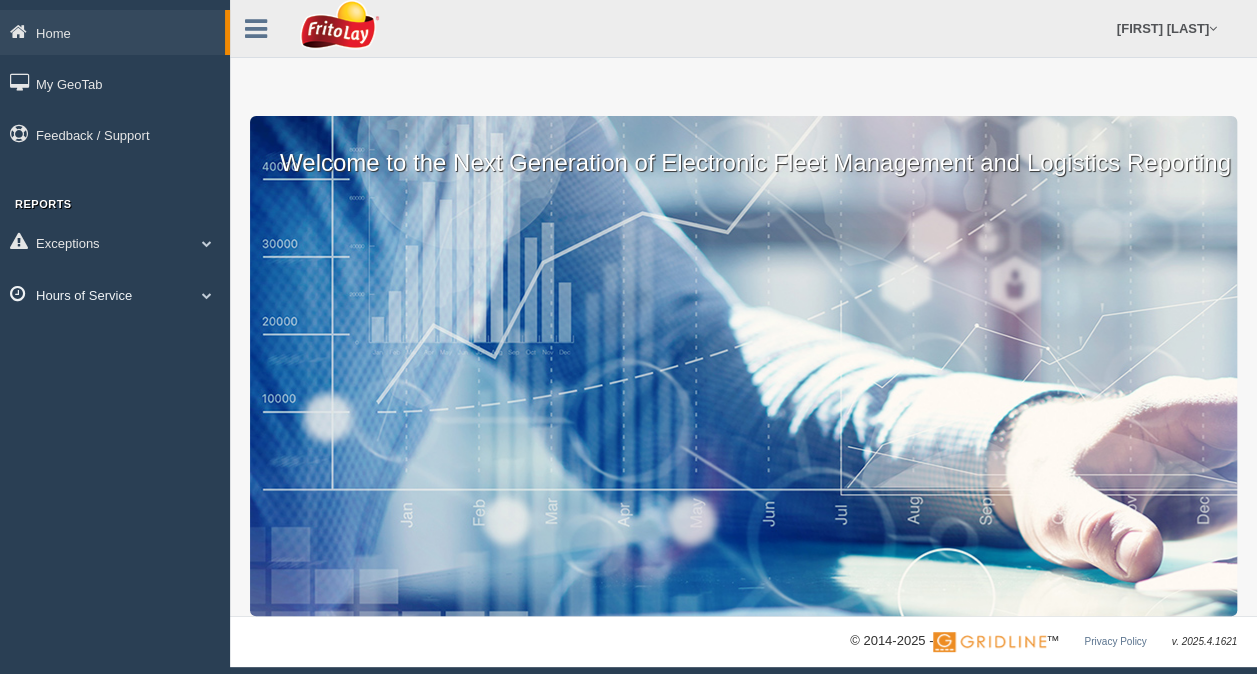 click at bounding box center (207, 295) 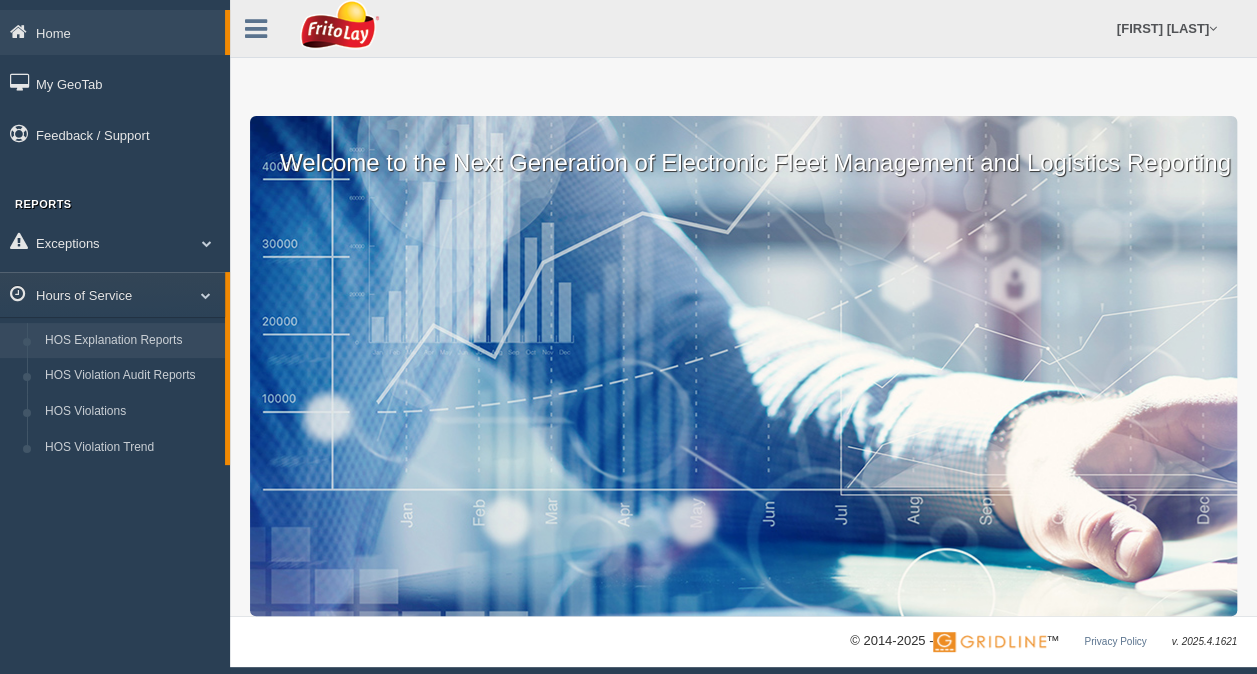 click on "HOS Explanation Reports" at bounding box center (130, 341) 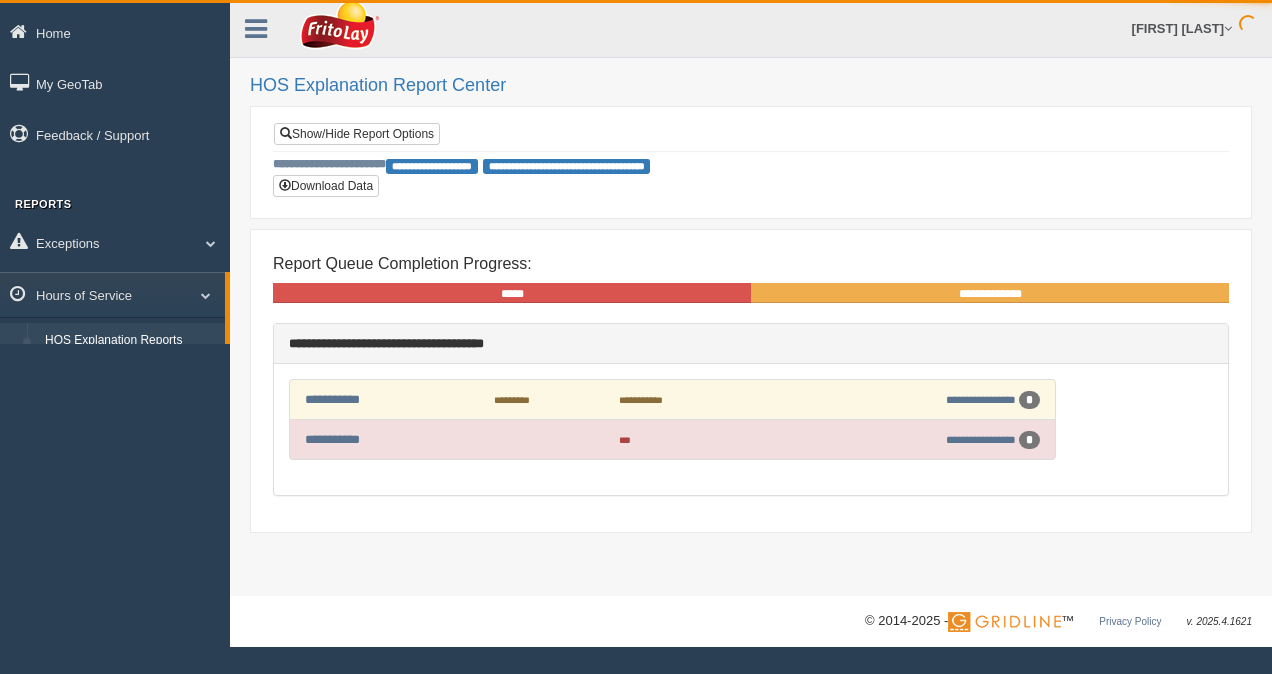 scroll, scrollTop: 0, scrollLeft: 0, axis: both 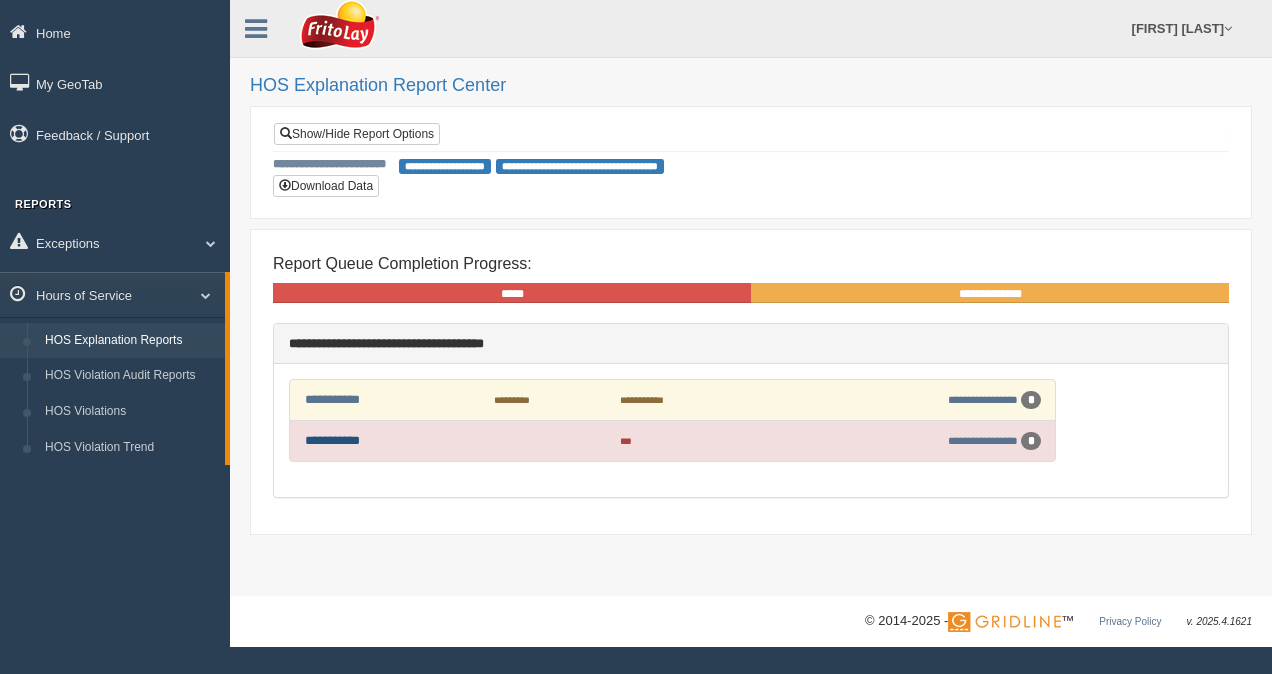 click on "**********" at bounding box center [332, 440] 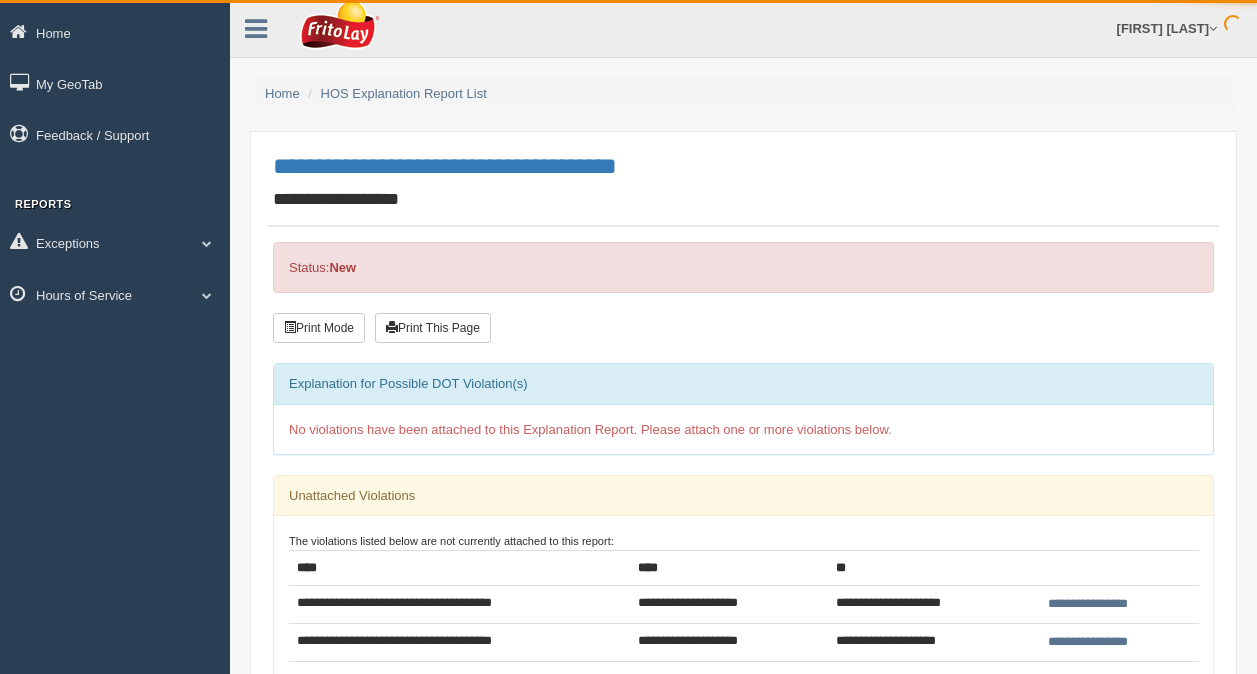 scroll, scrollTop: 0, scrollLeft: 0, axis: both 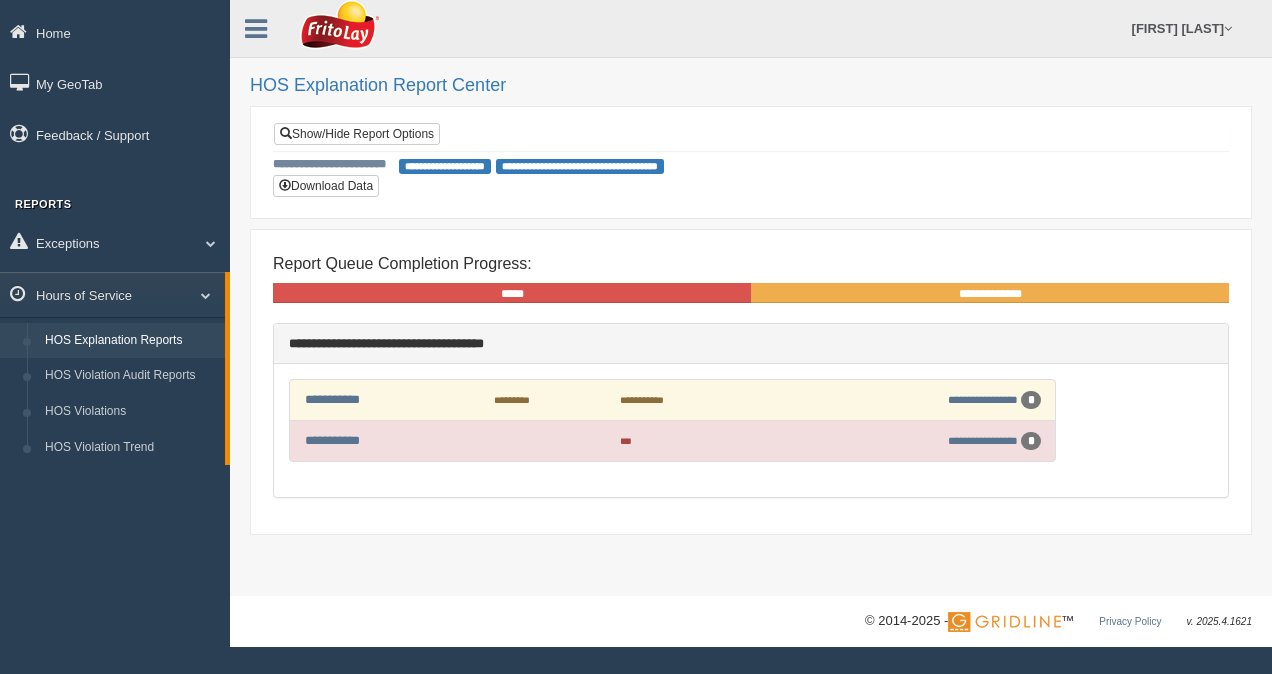 click on "**********" at bounding box center (389, 399) 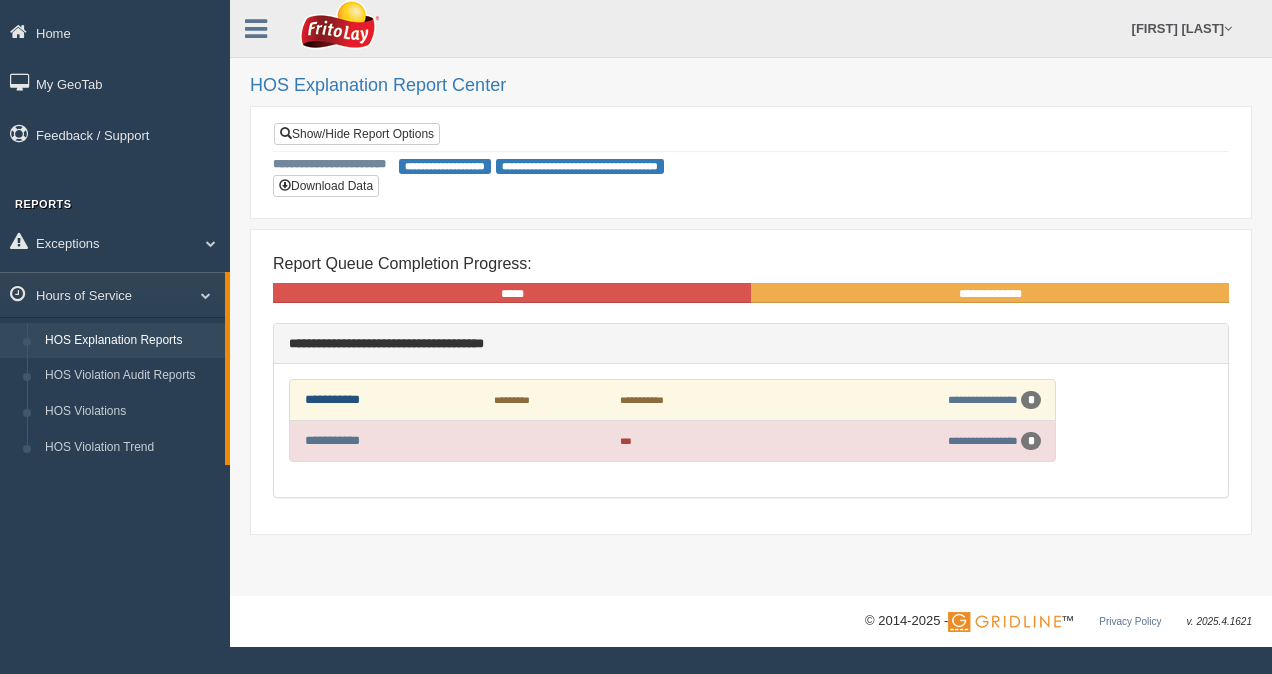 click on "**********" at bounding box center (332, 399) 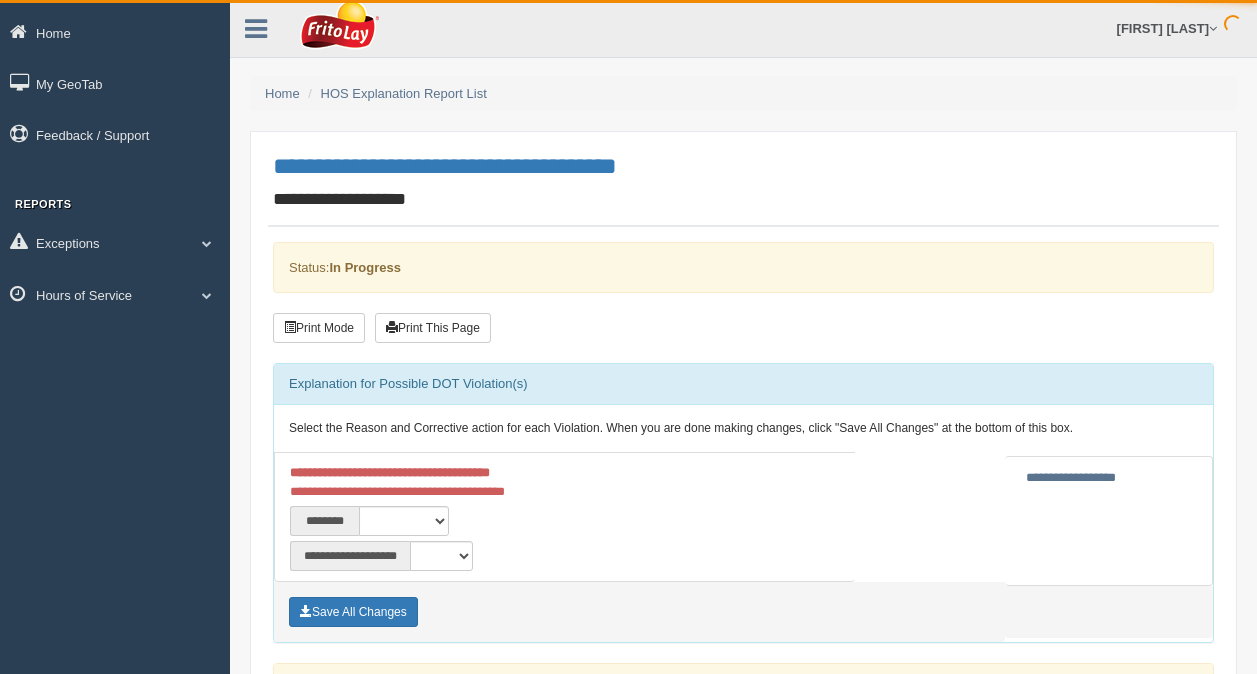 scroll, scrollTop: 0, scrollLeft: 0, axis: both 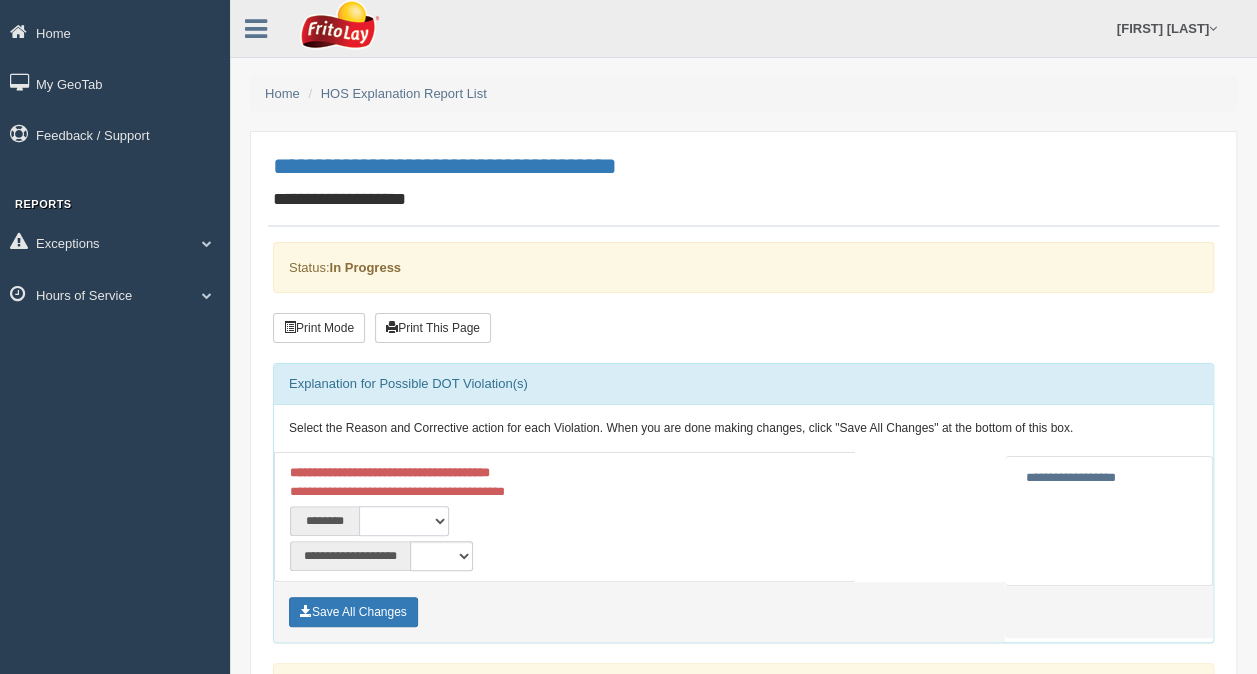 click on "**********" at bounding box center [404, 521] 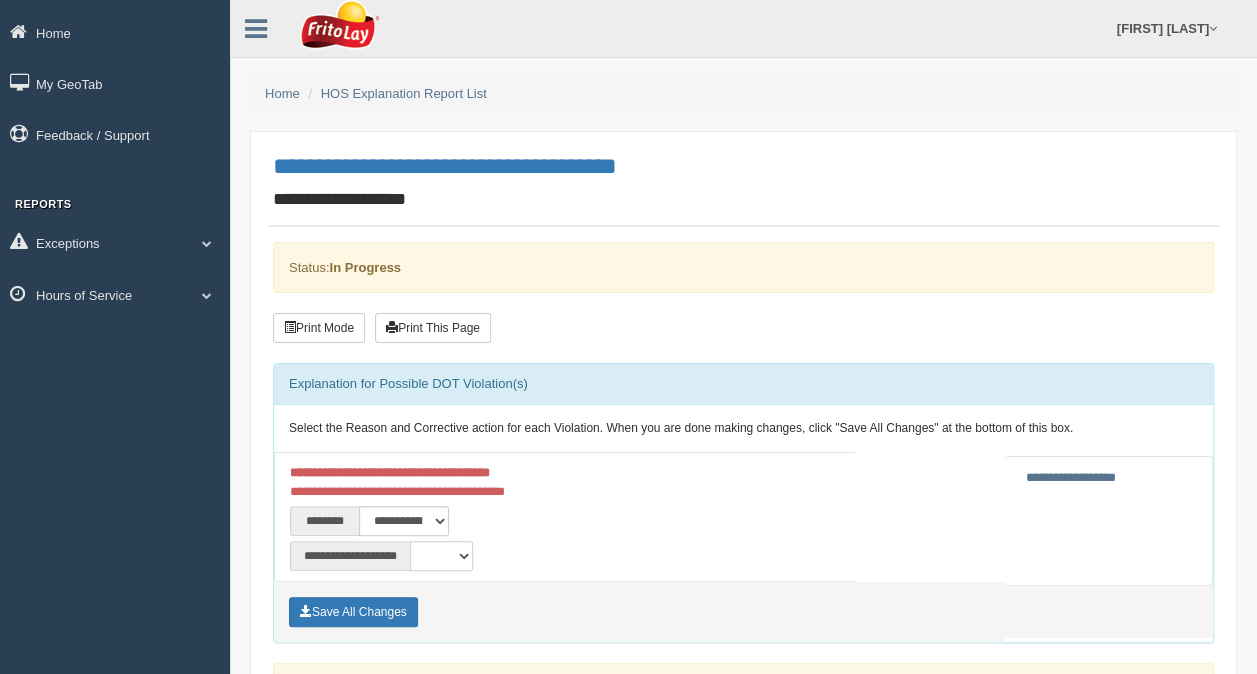 click on "**********" at bounding box center [441, 556] 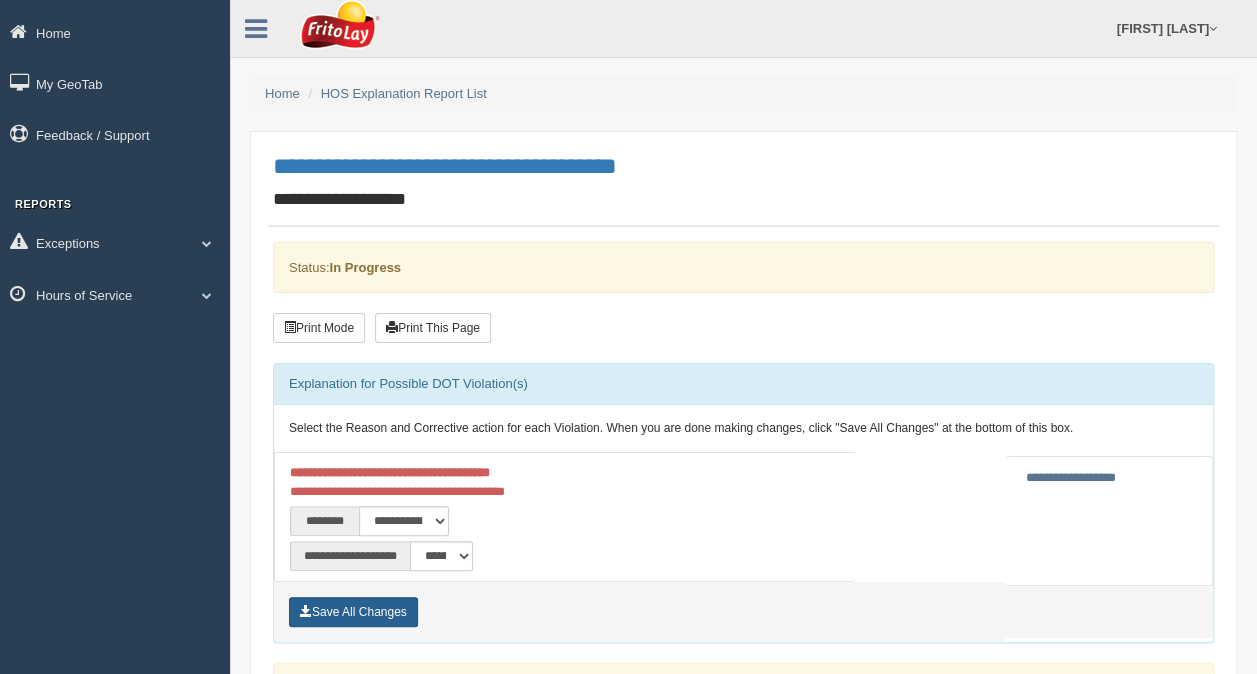 click on "Save All Changes" at bounding box center [353, 612] 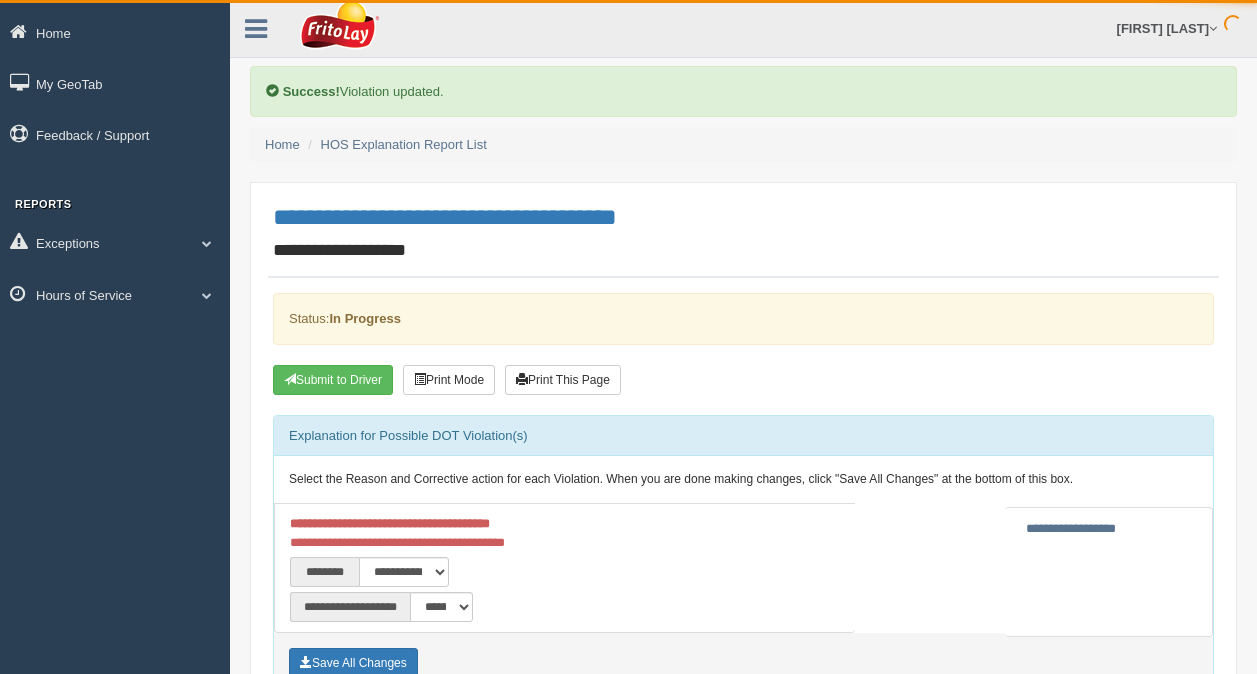 scroll, scrollTop: 0, scrollLeft: 0, axis: both 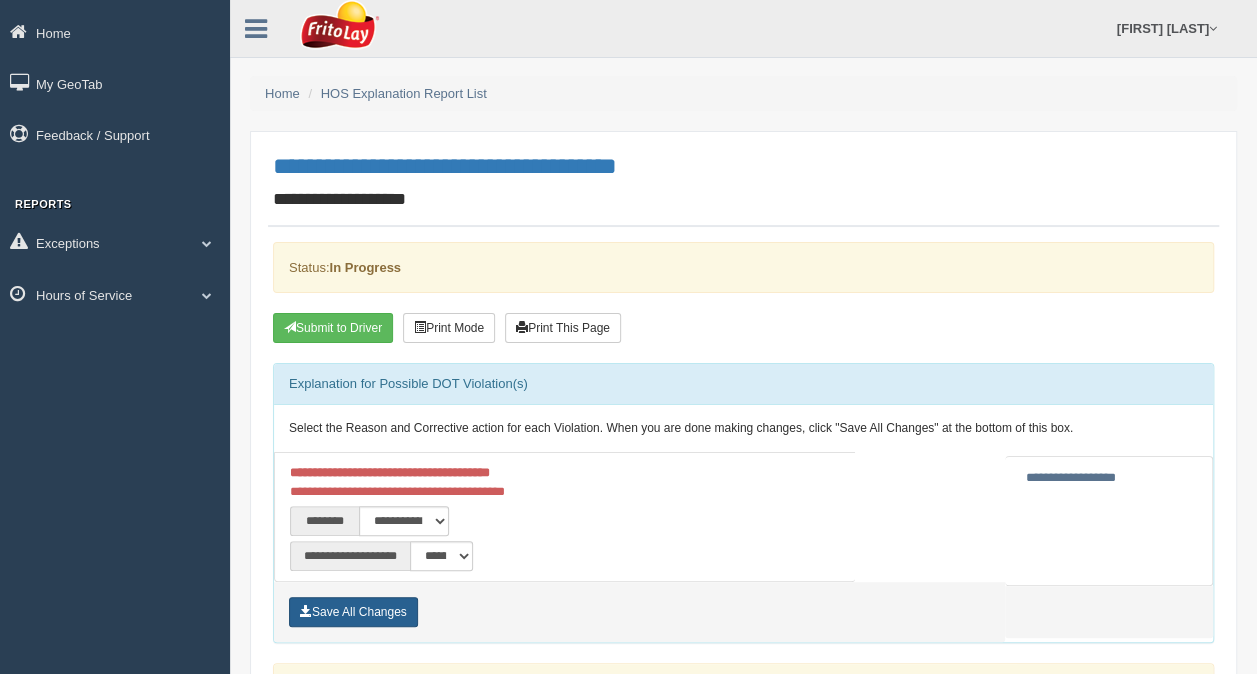click on "Save All Changes" at bounding box center (353, 612) 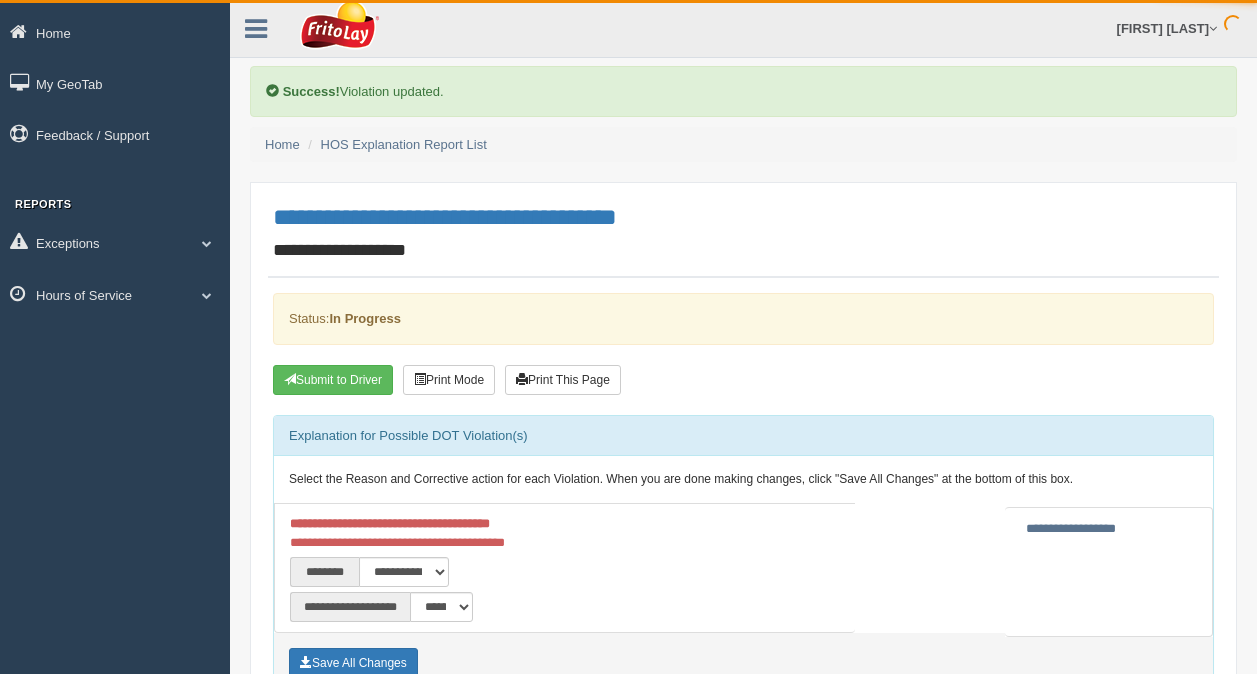 scroll, scrollTop: 0, scrollLeft: 0, axis: both 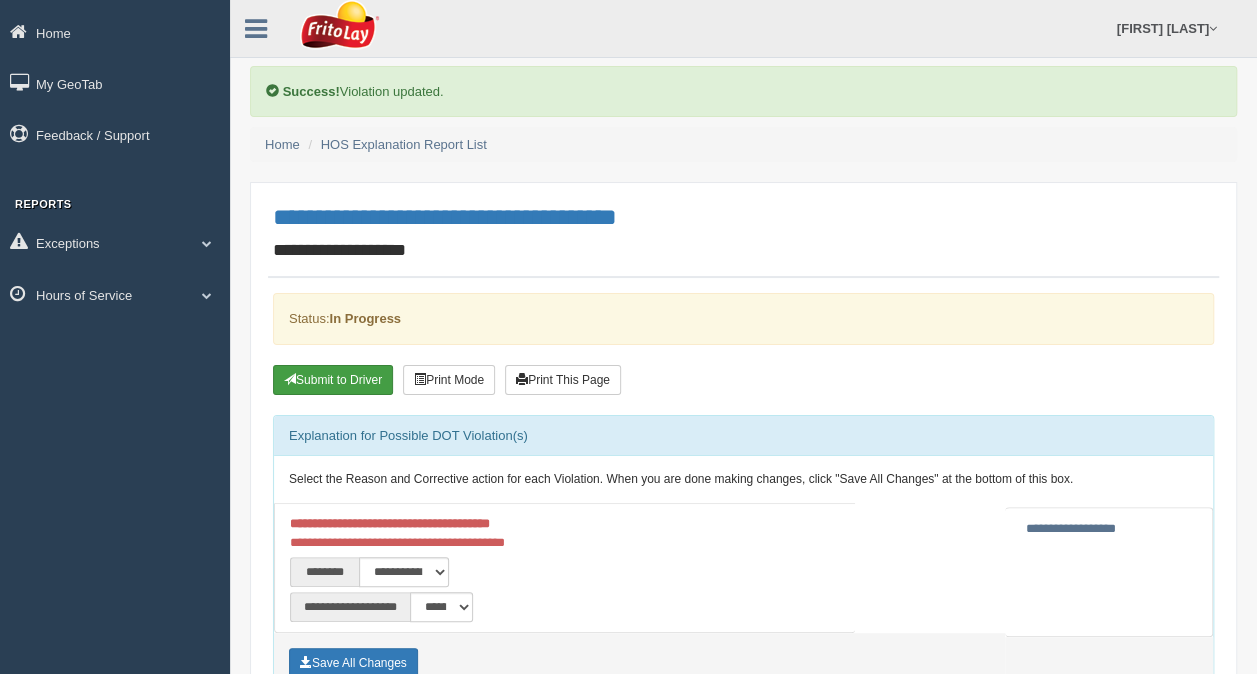 click on "Submit to Driver" at bounding box center [333, 380] 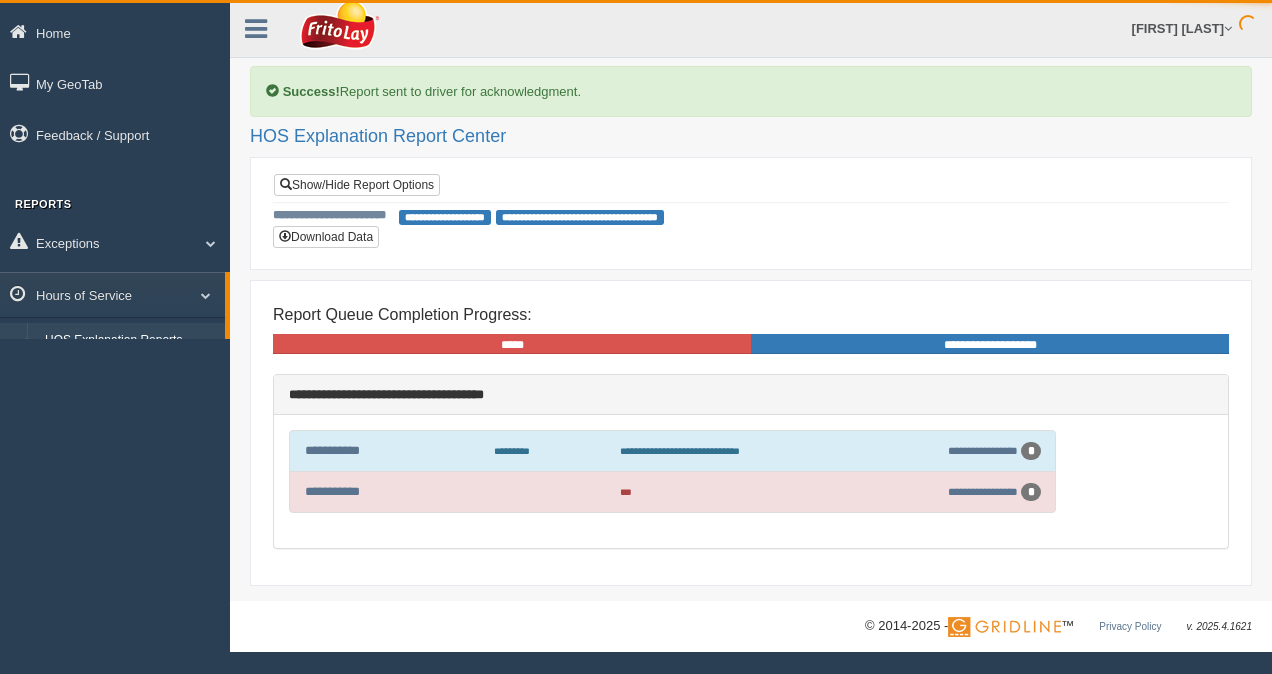 scroll, scrollTop: 0, scrollLeft: 0, axis: both 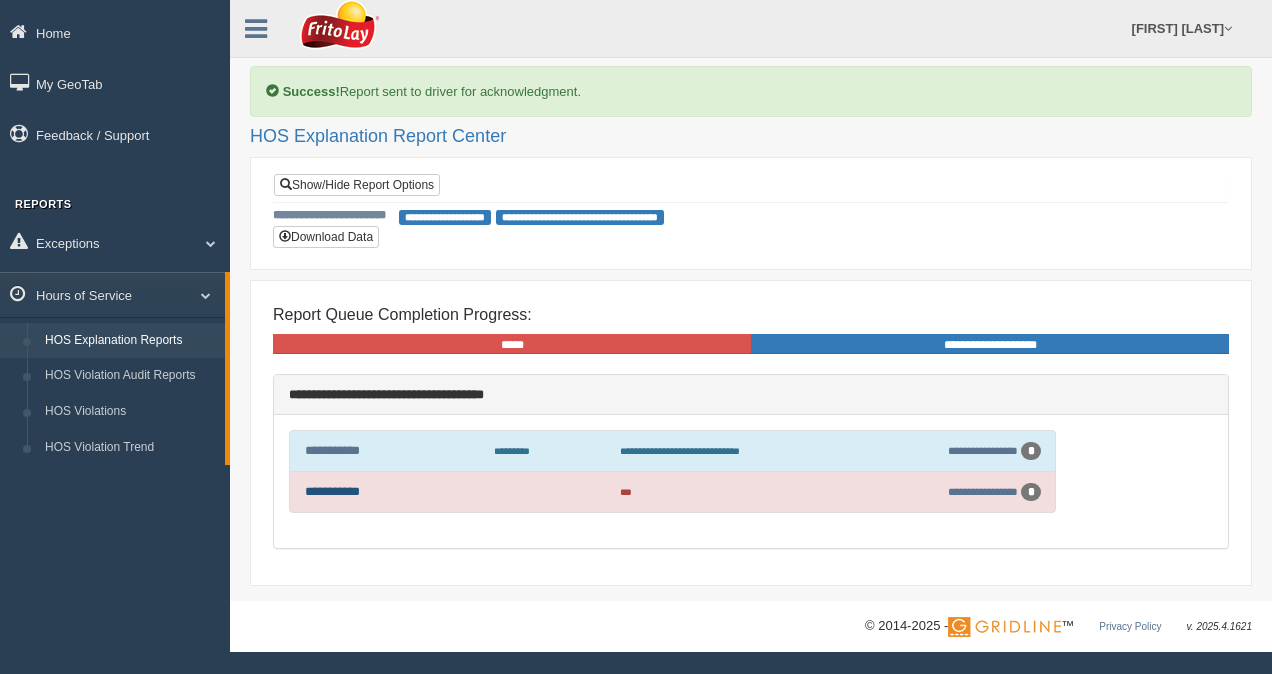 click on "**********" at bounding box center [332, 491] 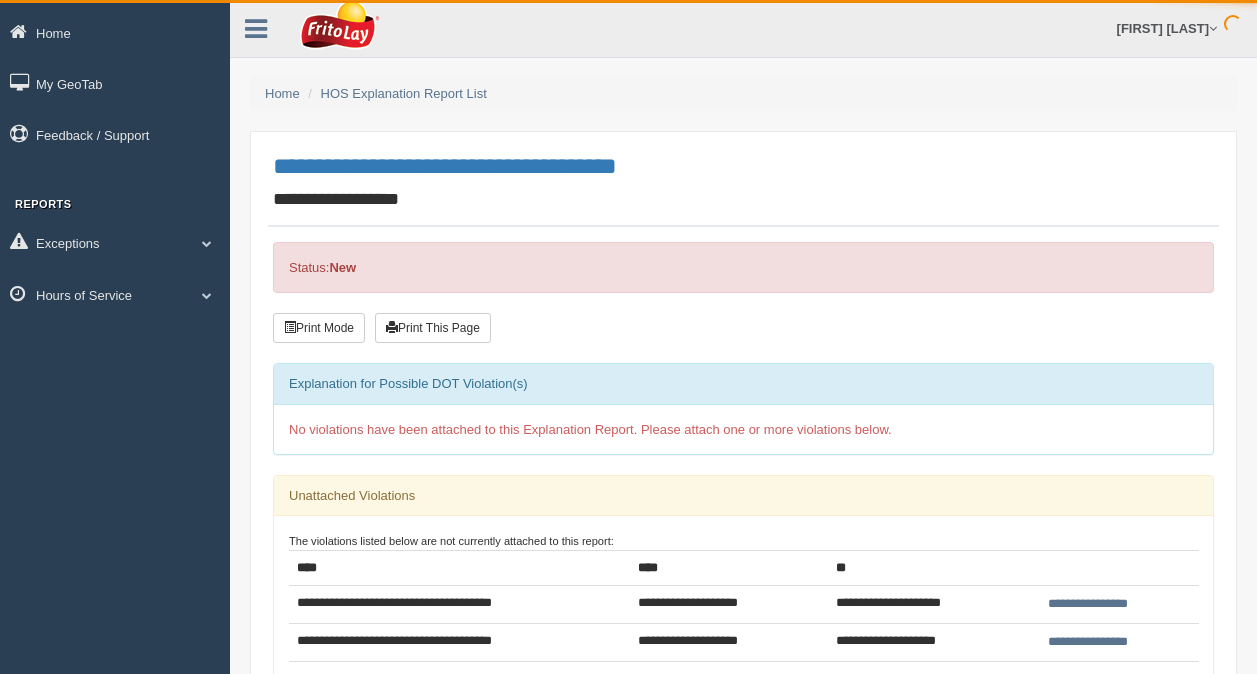 scroll, scrollTop: 0, scrollLeft: 0, axis: both 